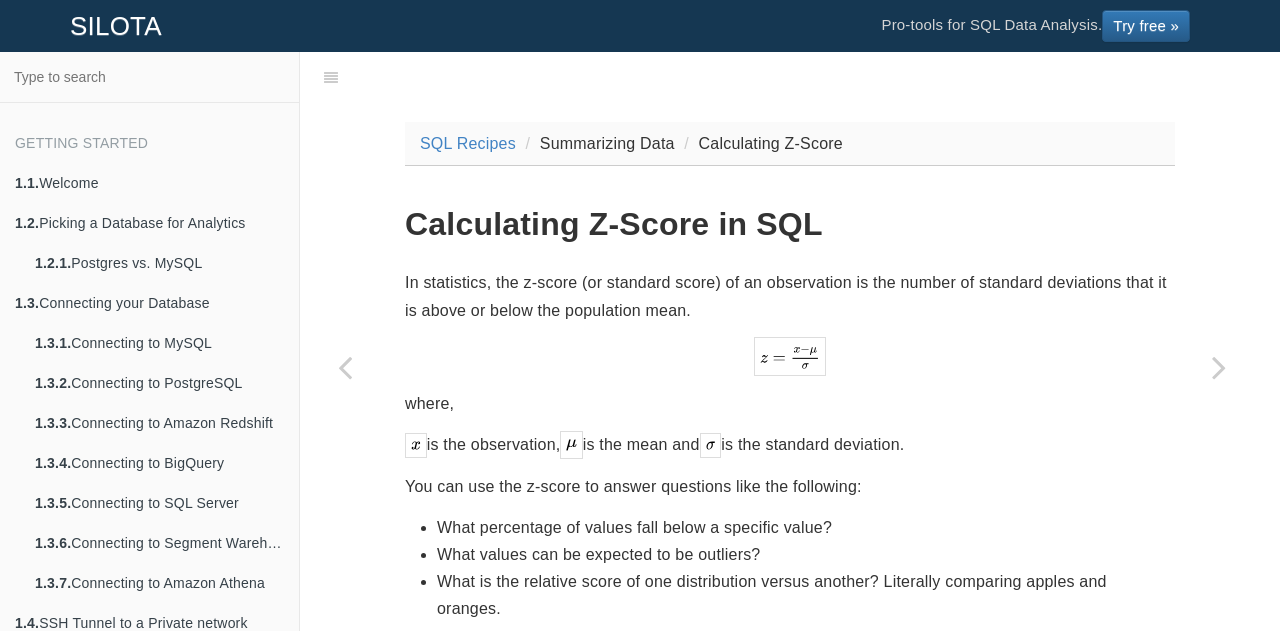 scroll, scrollTop: 0, scrollLeft: 0, axis: both 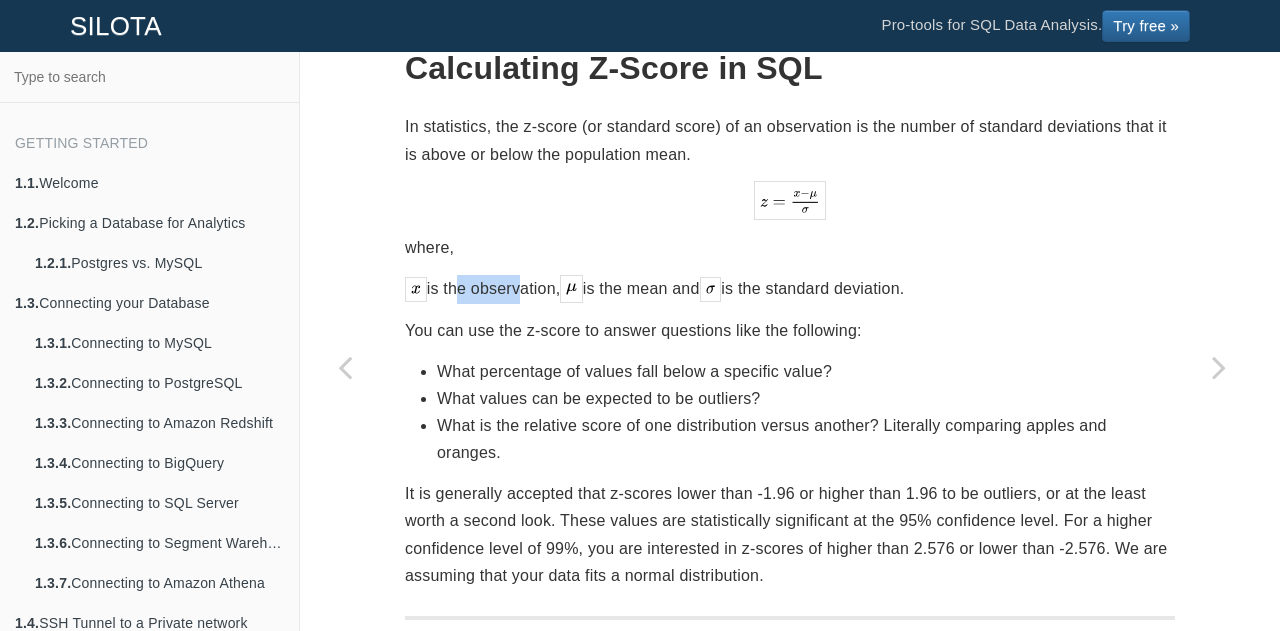 drag, startPoint x: 444, startPoint y: 293, endPoint x: 507, endPoint y: 293, distance: 63 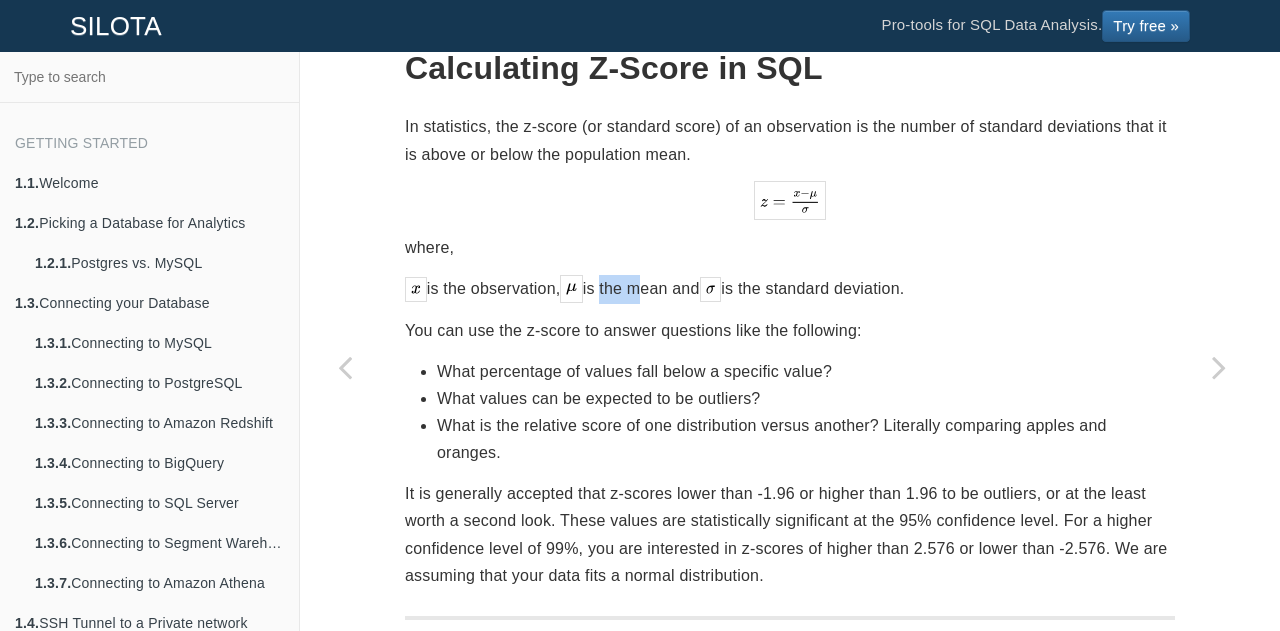 drag, startPoint x: 596, startPoint y: 293, endPoint x: 639, endPoint y: 295, distance: 43.046486 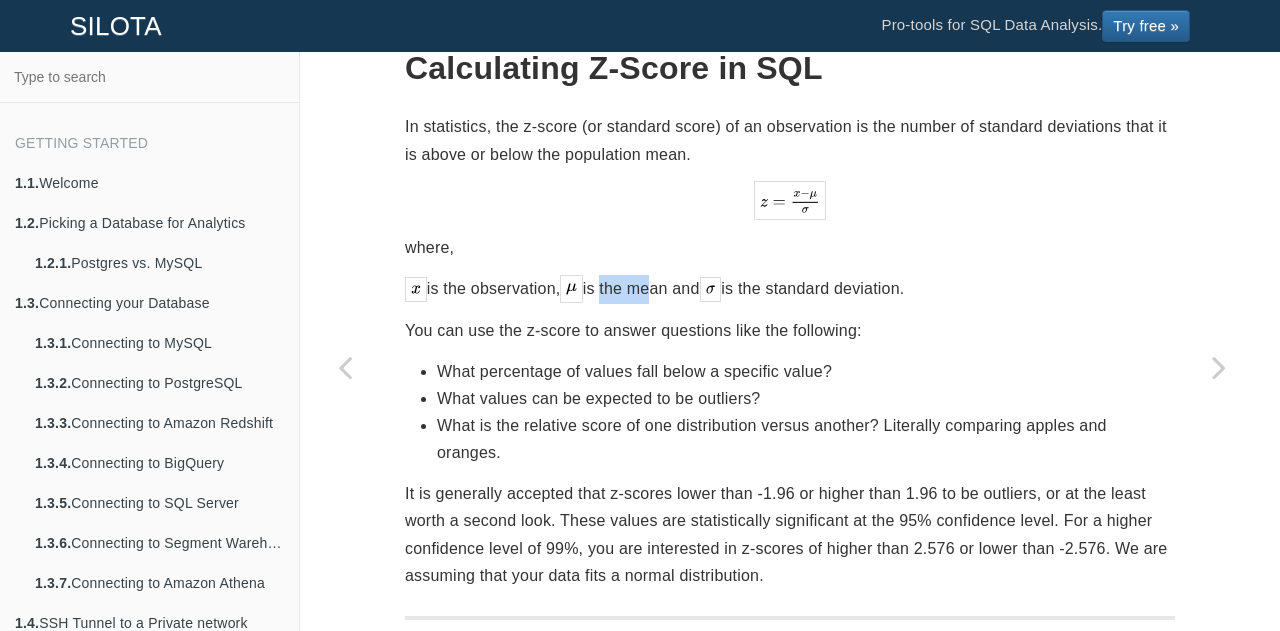 click on "is the observation,   is the mean and   is the standard deviation." at bounding box center [790, 289] 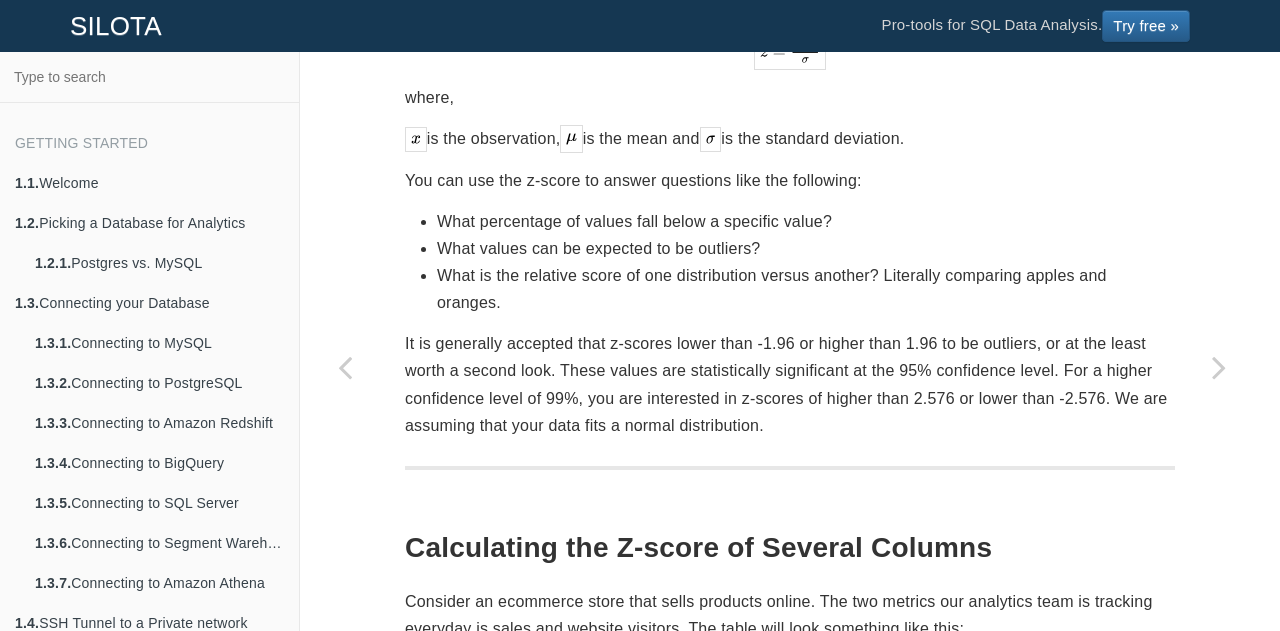click on "What is the relative score of one distribution versus another? Literally comparing apples and oranges." at bounding box center [806, 289] 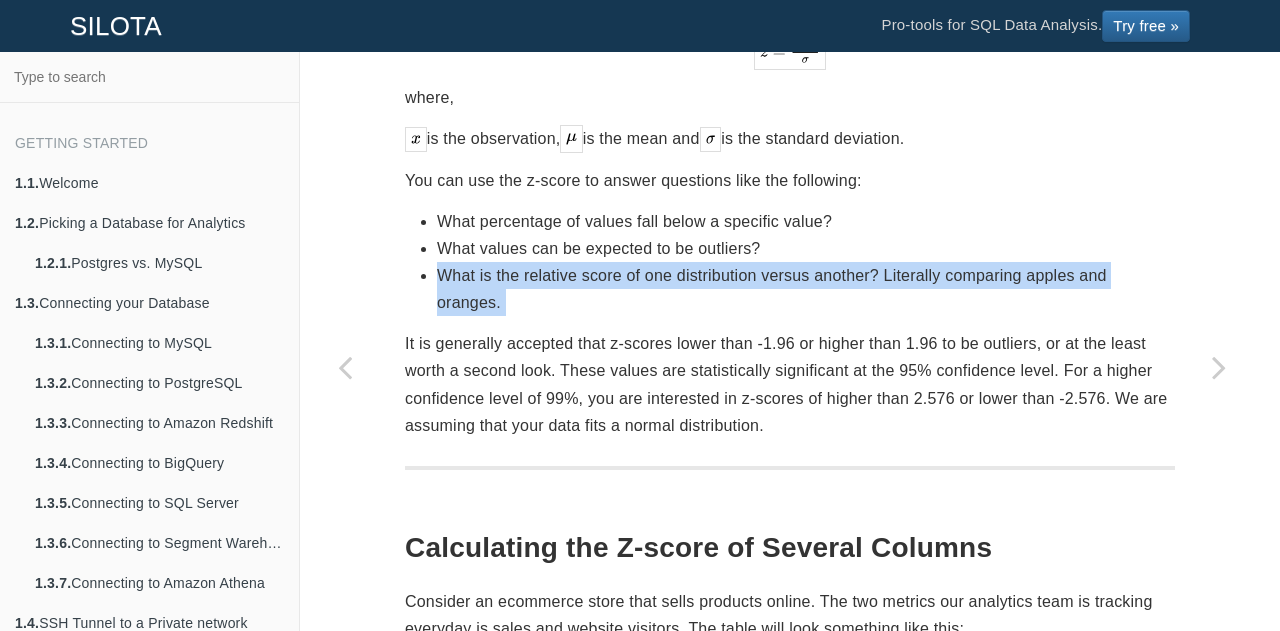 click on "What is the relative score of one distribution versus another? Literally comparing apples and oranges." at bounding box center [806, 289] 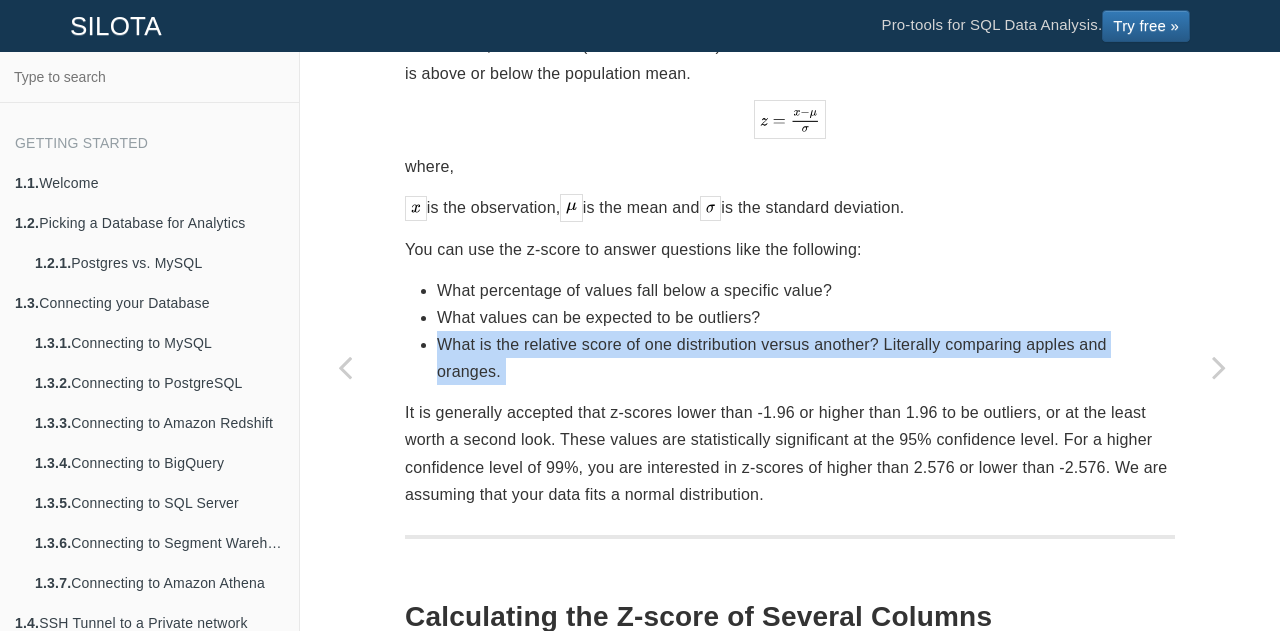 scroll, scrollTop: 238, scrollLeft: 0, axis: vertical 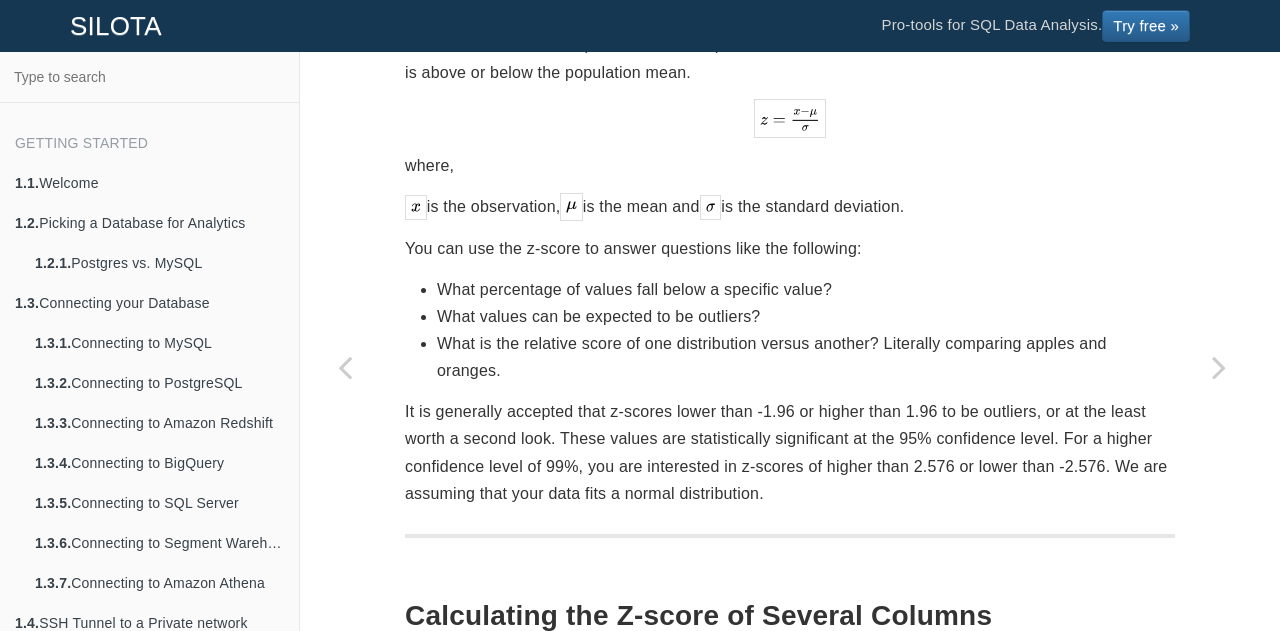 click on "What percentage of values fall below a specific value?" at bounding box center [806, 289] 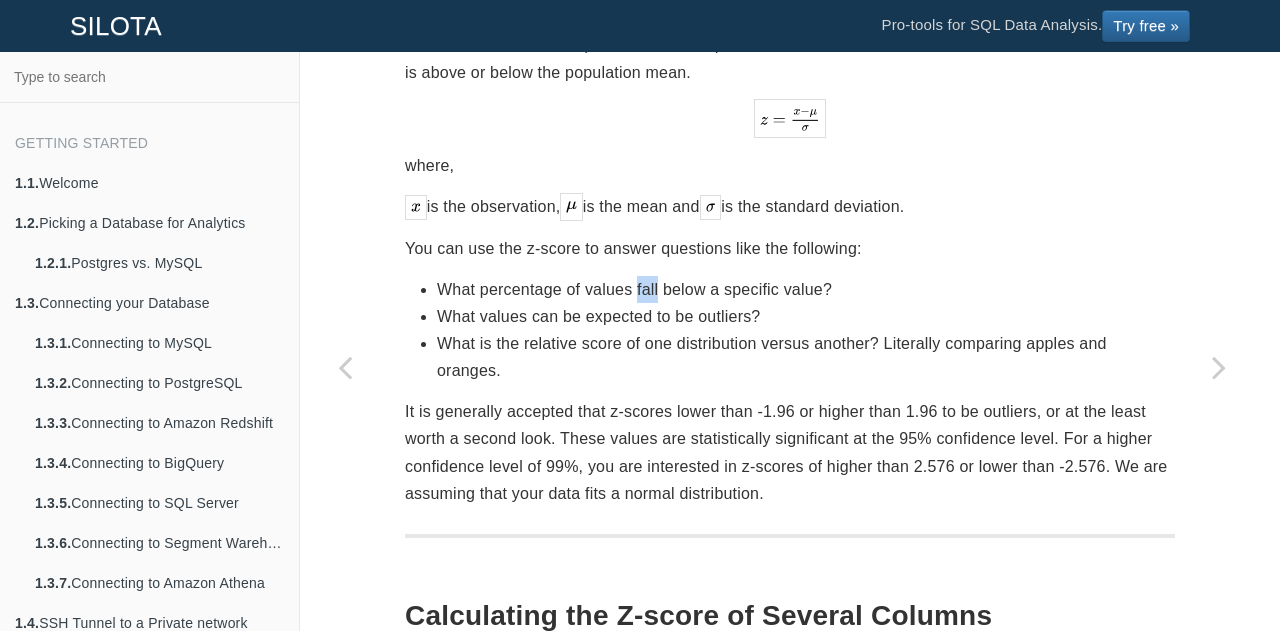 click on "What percentage of values fall below a specific value?" at bounding box center (806, 289) 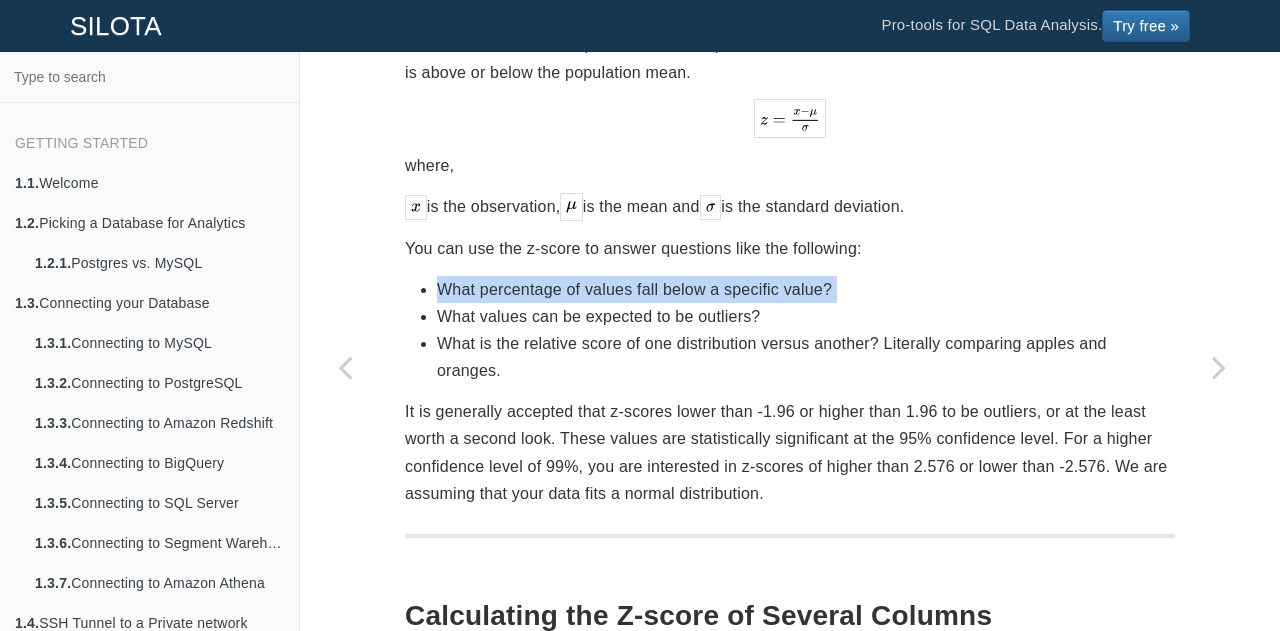 click on "What percentage of values fall below a specific value?" at bounding box center (806, 289) 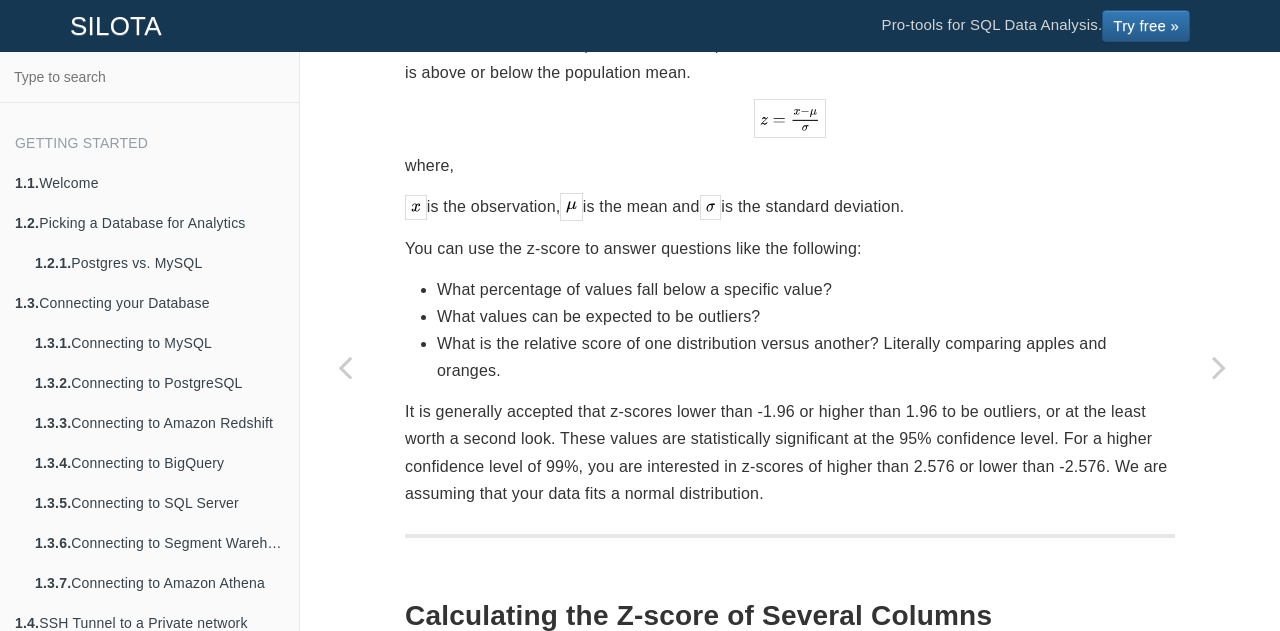 click on "What values can be expected to be outliers?" at bounding box center [806, 316] 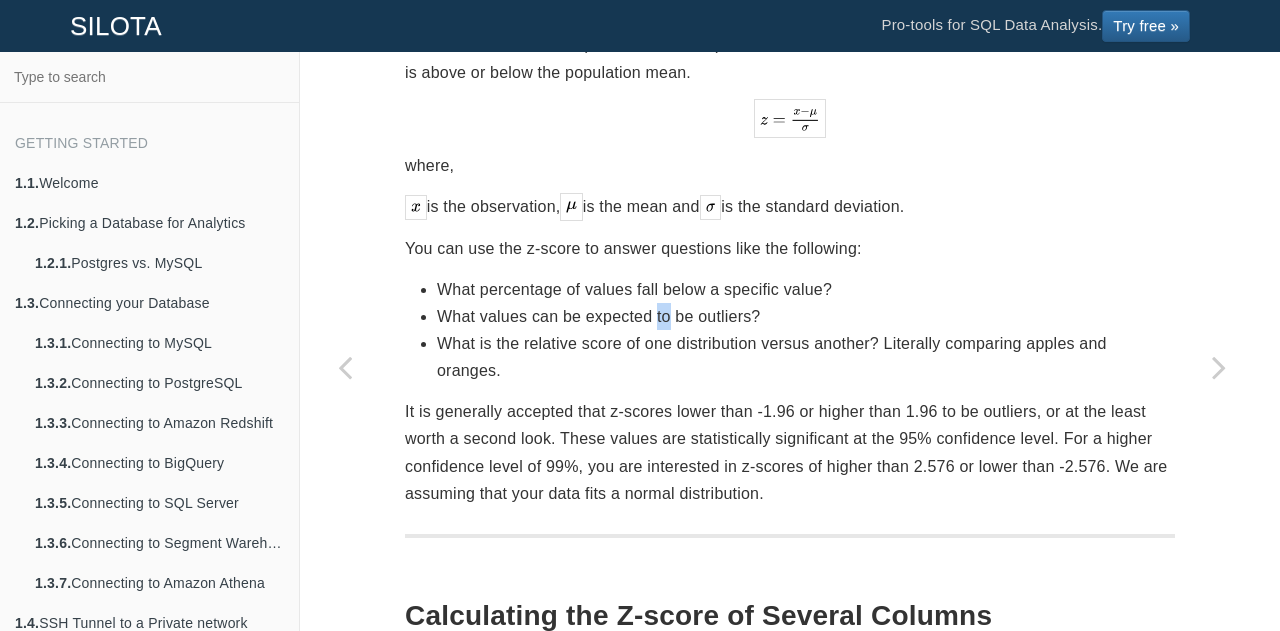 click on "What values can be expected to be outliers?" at bounding box center [806, 316] 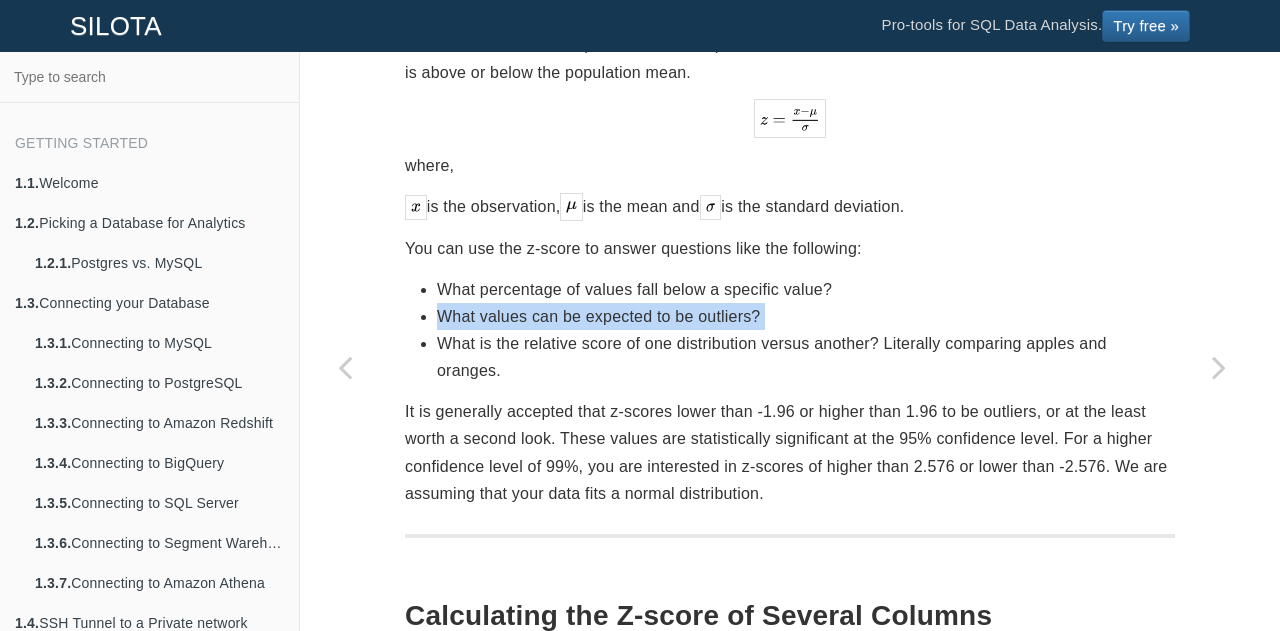 click on "What values can be expected to be outliers?" at bounding box center [806, 316] 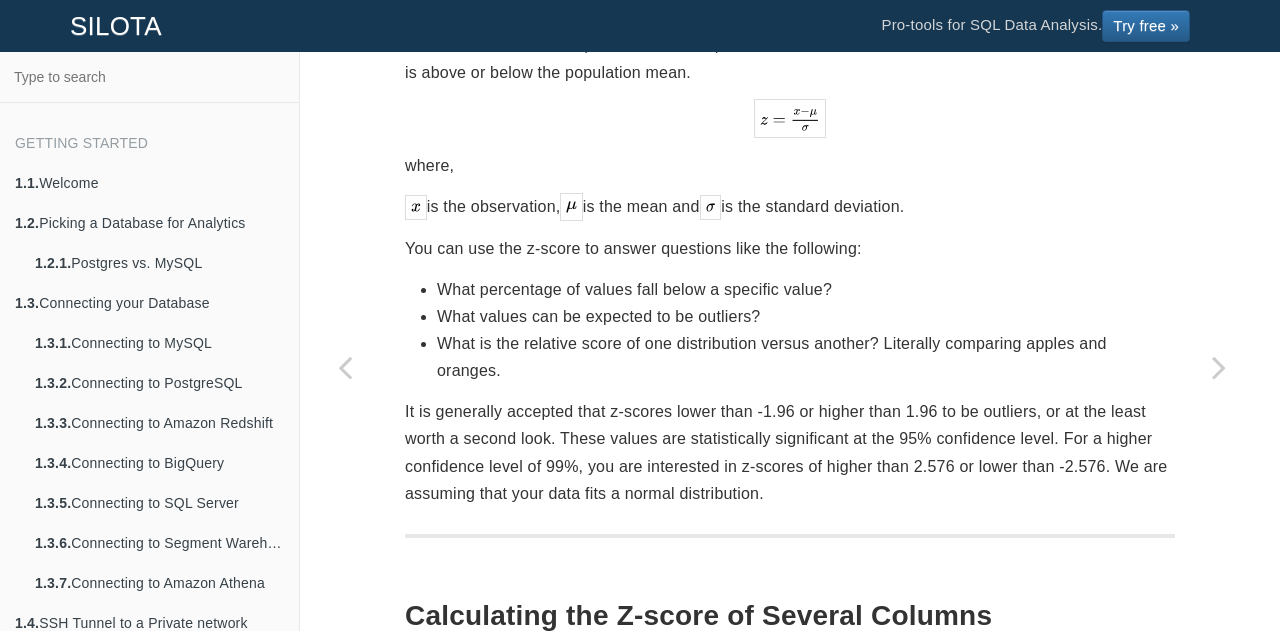 click on "What is the relative score of one distribution versus another? Literally comparing apples and oranges." at bounding box center (806, 357) 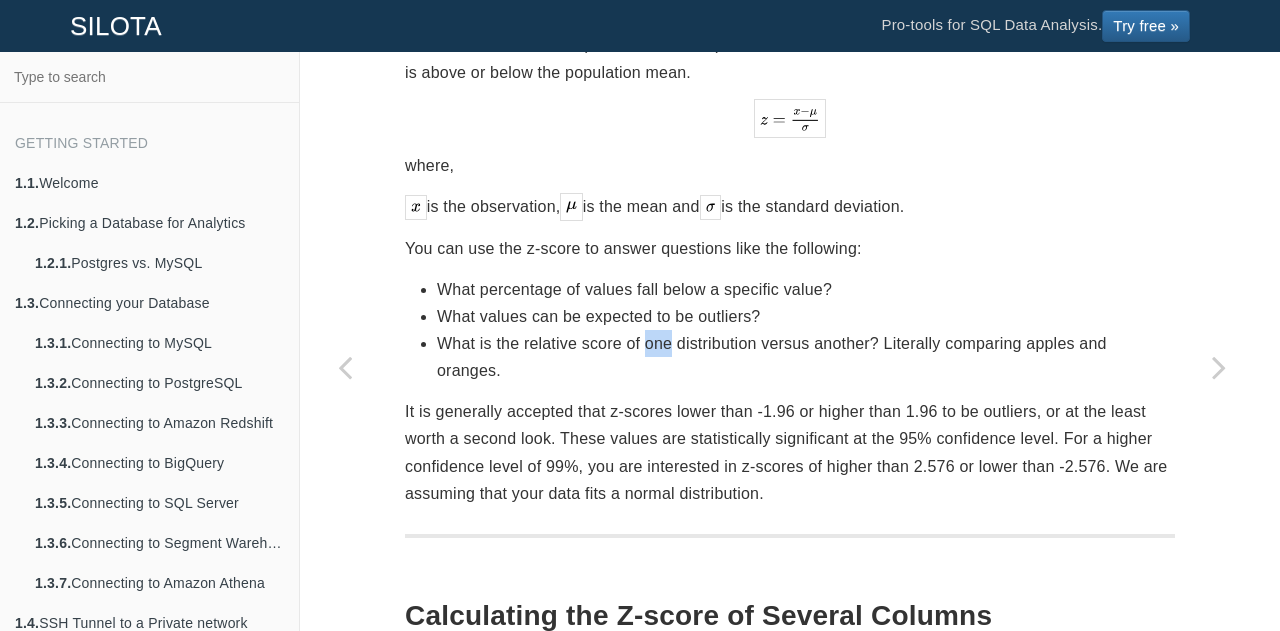 click on "What is the relative score of one distribution versus another? Literally comparing apples and oranges." at bounding box center [806, 357] 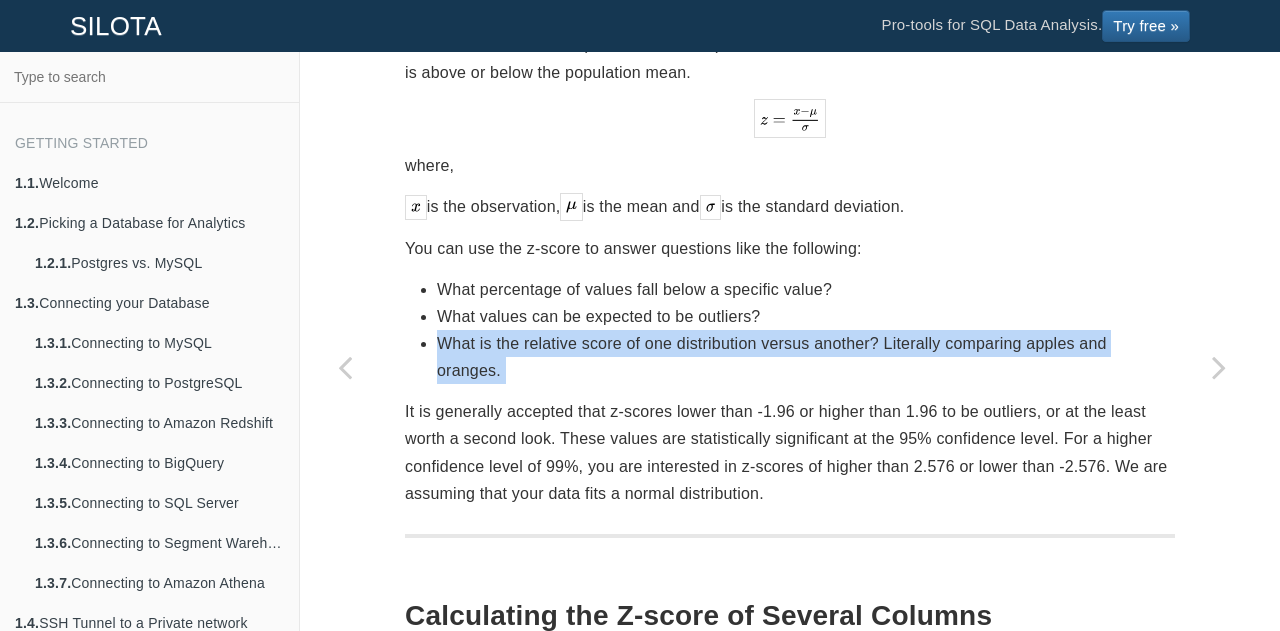 click on "What is the relative score of one distribution versus another? Literally comparing apples and oranges." at bounding box center (806, 357) 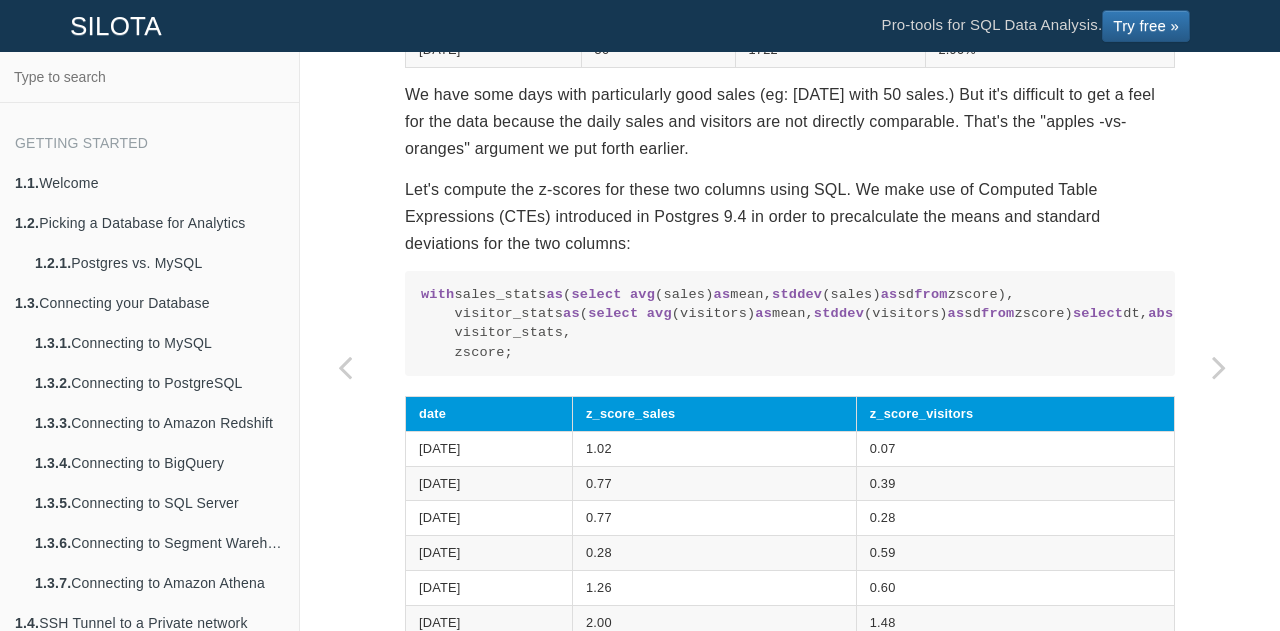 scroll, scrollTop: 1278, scrollLeft: 0, axis: vertical 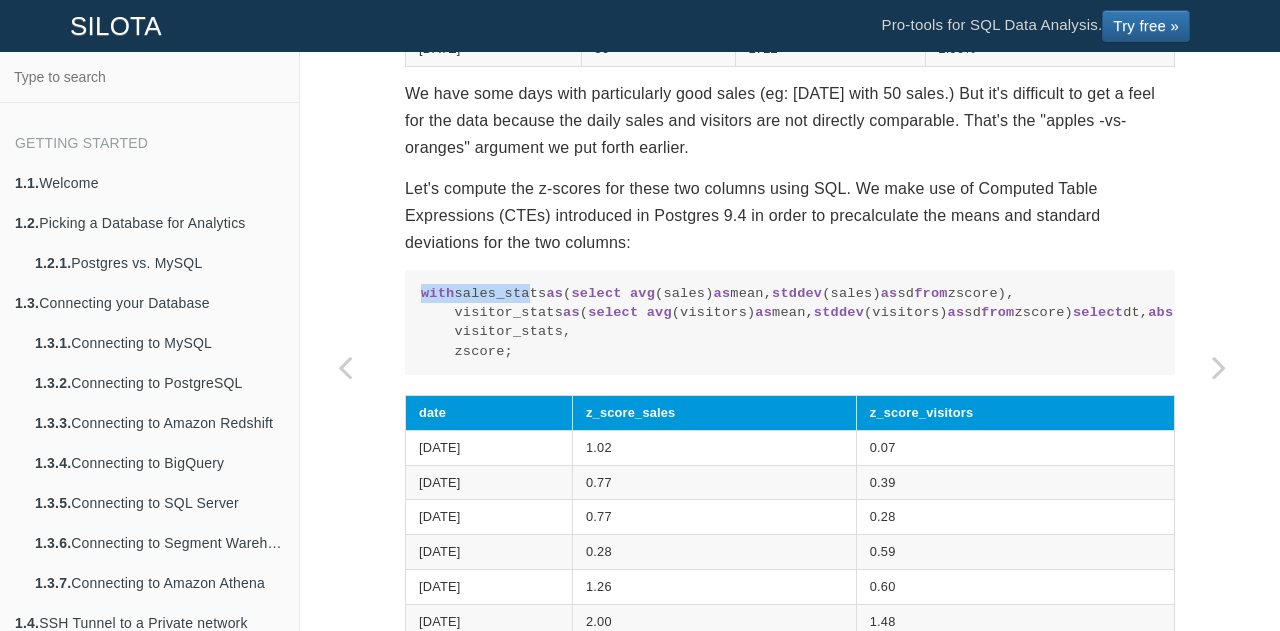 drag, startPoint x: 414, startPoint y: 289, endPoint x: 517, endPoint y: 286, distance: 103.04368 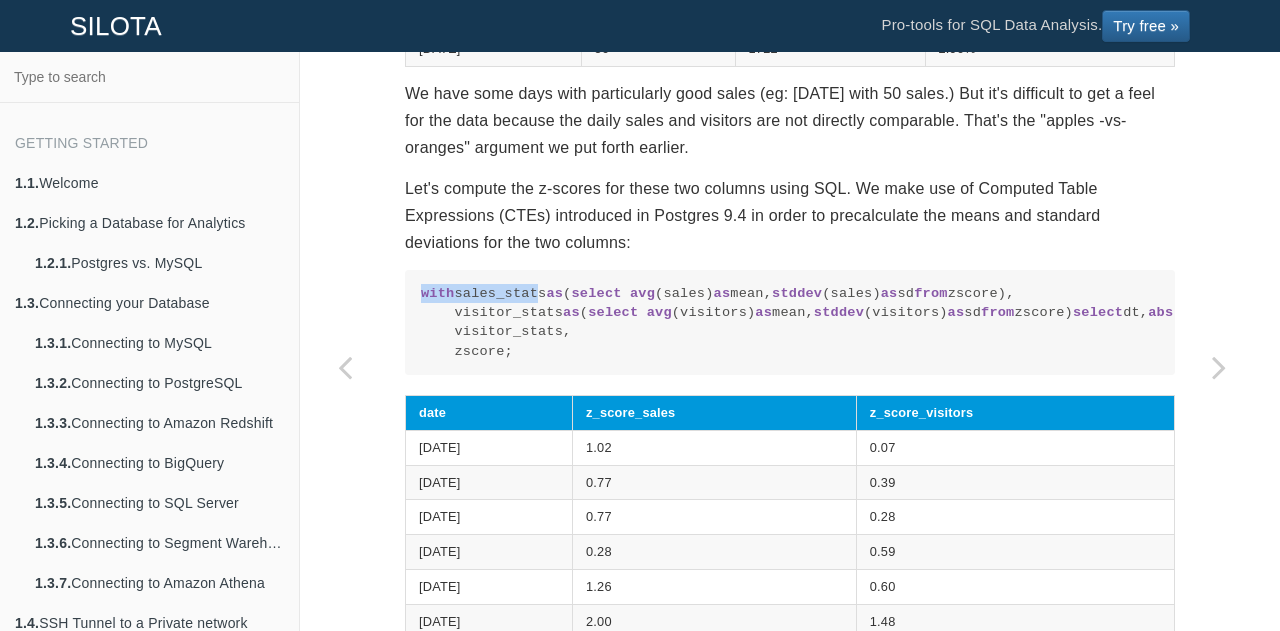 click on "with  sales_stats  as
( select   avg (sales)  as  mean,
stddev (sales)  as  sd
from  zscore),
visitor_stats  as
( select   avg (visitors)  as  mean,
stddev (visitors)  as  sd
from  zscore)
select  dt,
abs (sales - sales_stats.mean) / [URL][DOMAIN_NAME]  as  z_score_sales,
abs (visitors - visitor_stats.mean) / [URL][DOMAIN_NAME]  as  z_score_visitors
from  sales_stats,
visitor_stats,
zscore;" at bounding box center [790, 323] 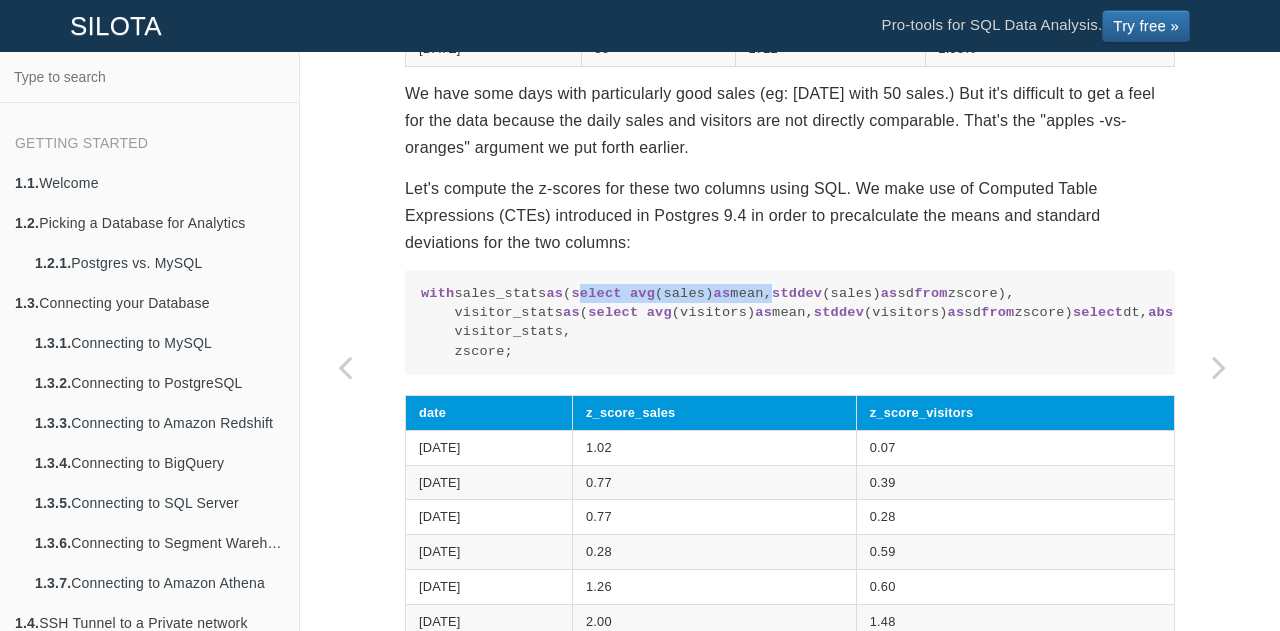 drag, startPoint x: 461, startPoint y: 306, endPoint x: 642, endPoint y: 307, distance: 181.00276 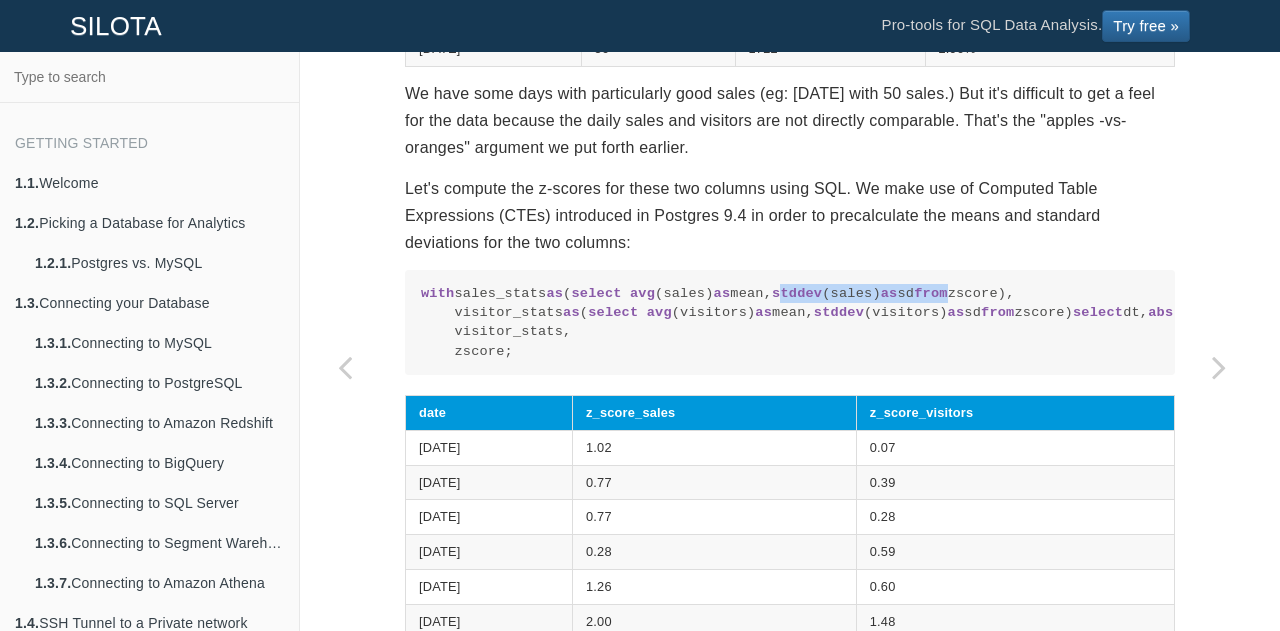 drag, startPoint x: 510, startPoint y: 323, endPoint x: 476, endPoint y: 346, distance: 41.04875 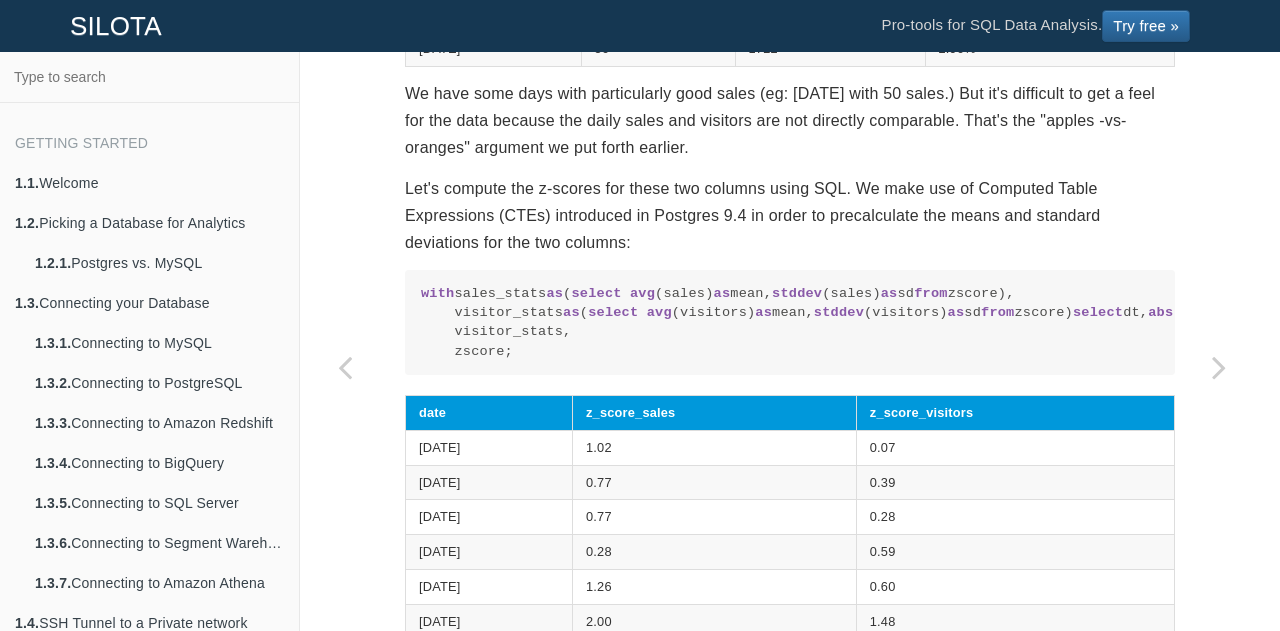 click on "with  sales_stats  as
( select   avg (sales)  as  mean,
stddev (sales)  as  sd
from  zscore),
visitor_stats  as
( select   avg (visitors)  as  mean,
stddev (visitors)  as  sd
from  zscore)
select  dt,
abs (sales - sales_stats.mean) / [URL][DOMAIN_NAME]  as  z_score_sales,
abs (visitors - visitor_stats.mean) / [URL][DOMAIN_NAME]  as  z_score_visitors
from  sales_stats,
visitor_stats,
zscore;" at bounding box center (790, 323) 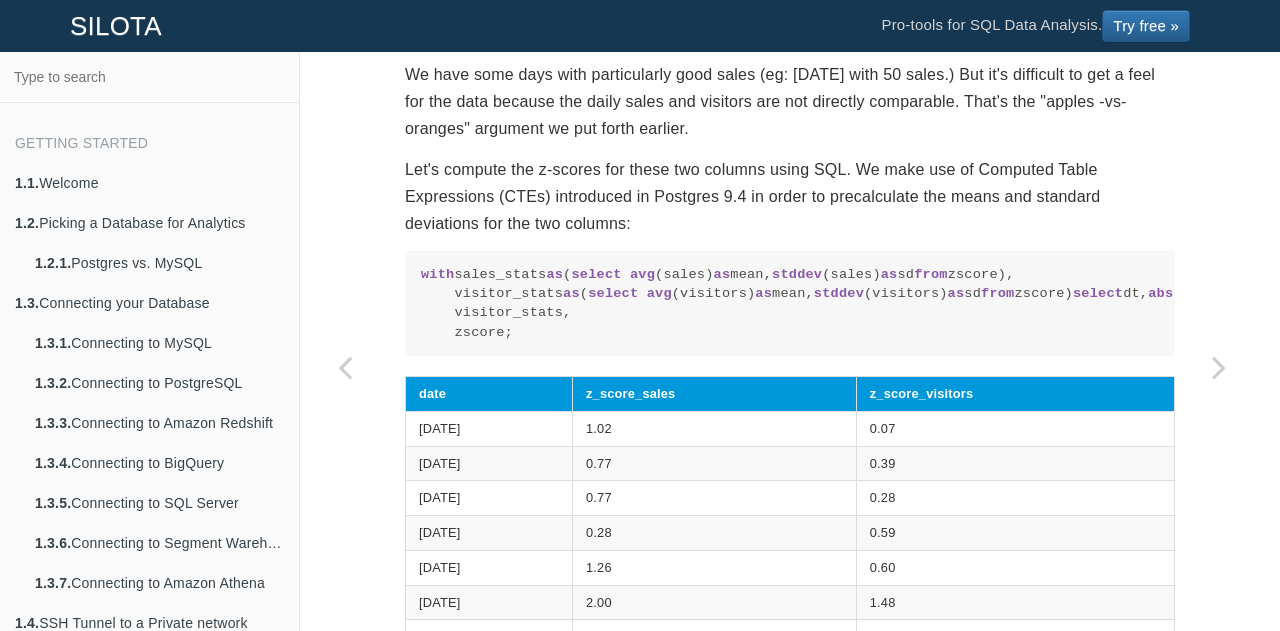 scroll, scrollTop: 1298, scrollLeft: 0, axis: vertical 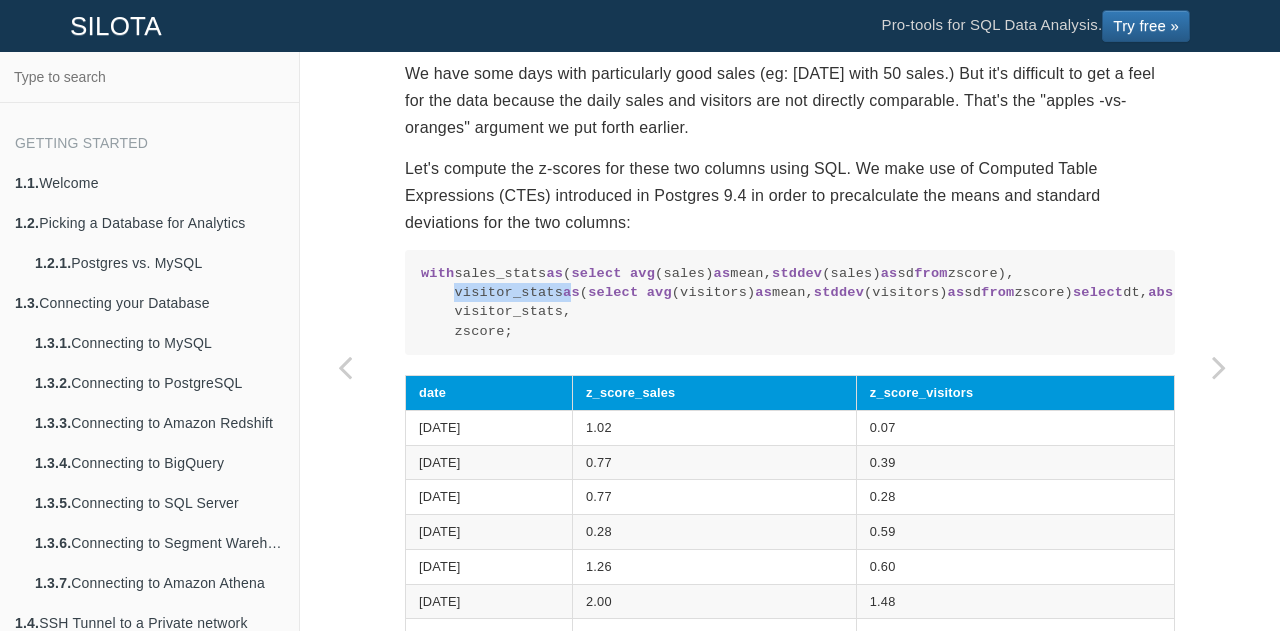 drag, startPoint x: 433, startPoint y: 337, endPoint x: 559, endPoint y: 337, distance: 126 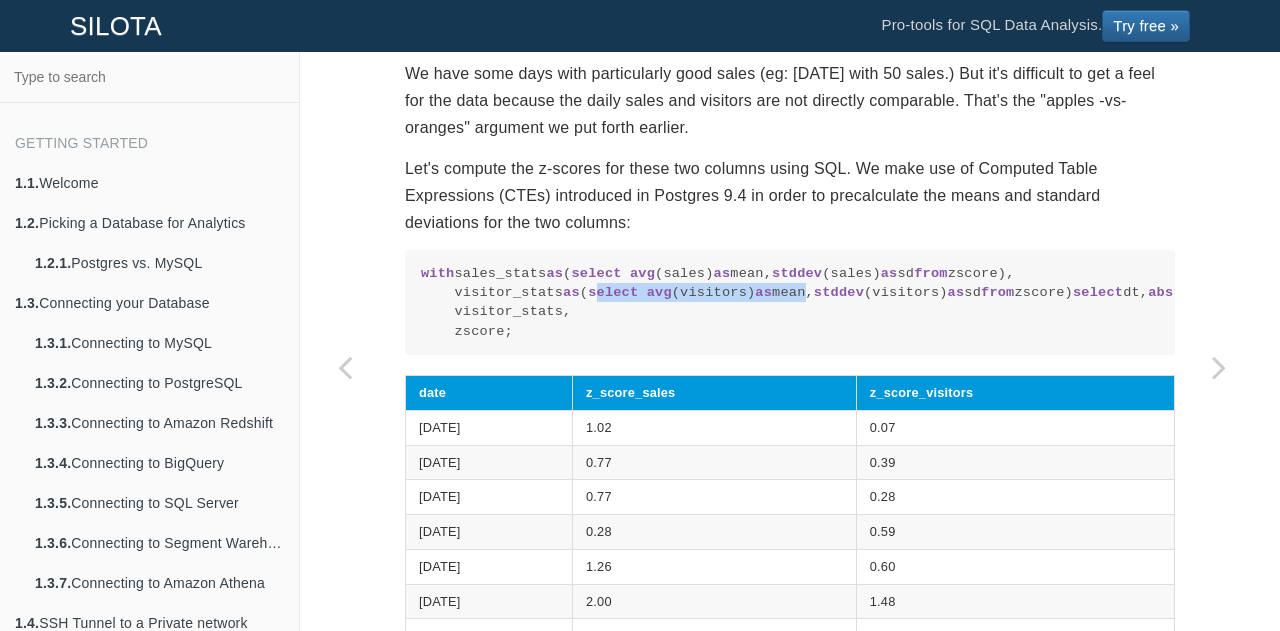 drag, startPoint x: 460, startPoint y: 362, endPoint x: 659, endPoint y: 367, distance: 199.0628 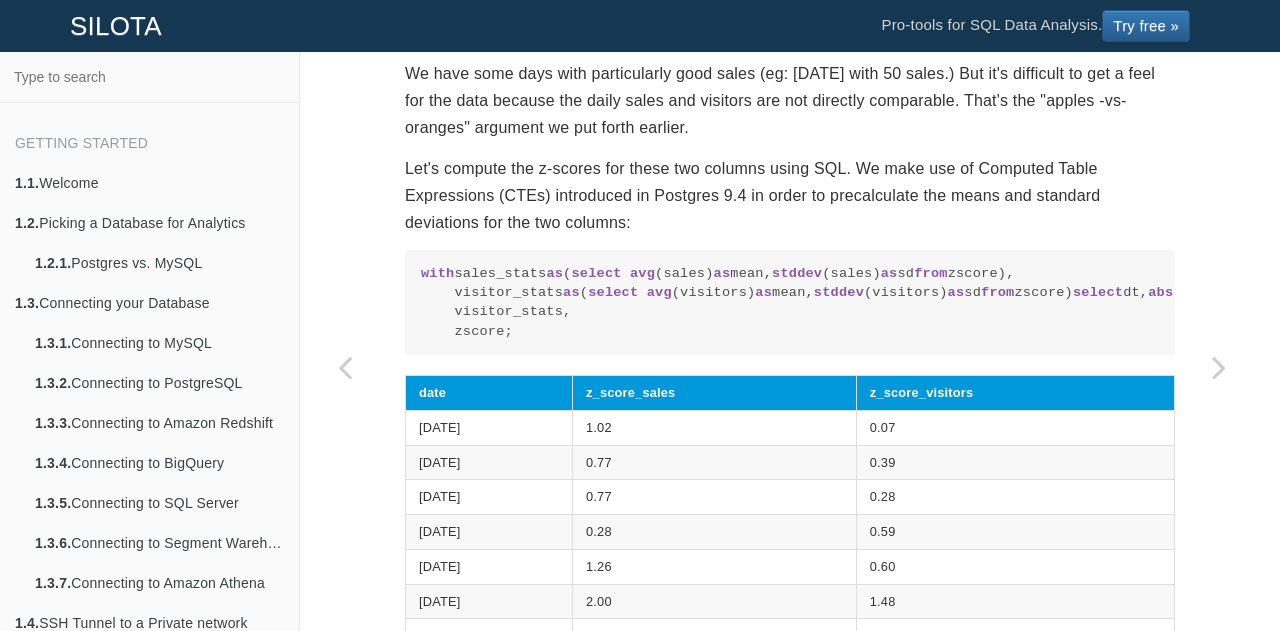 drag, startPoint x: 476, startPoint y: 447, endPoint x: 622, endPoint y: 451, distance: 146.05478 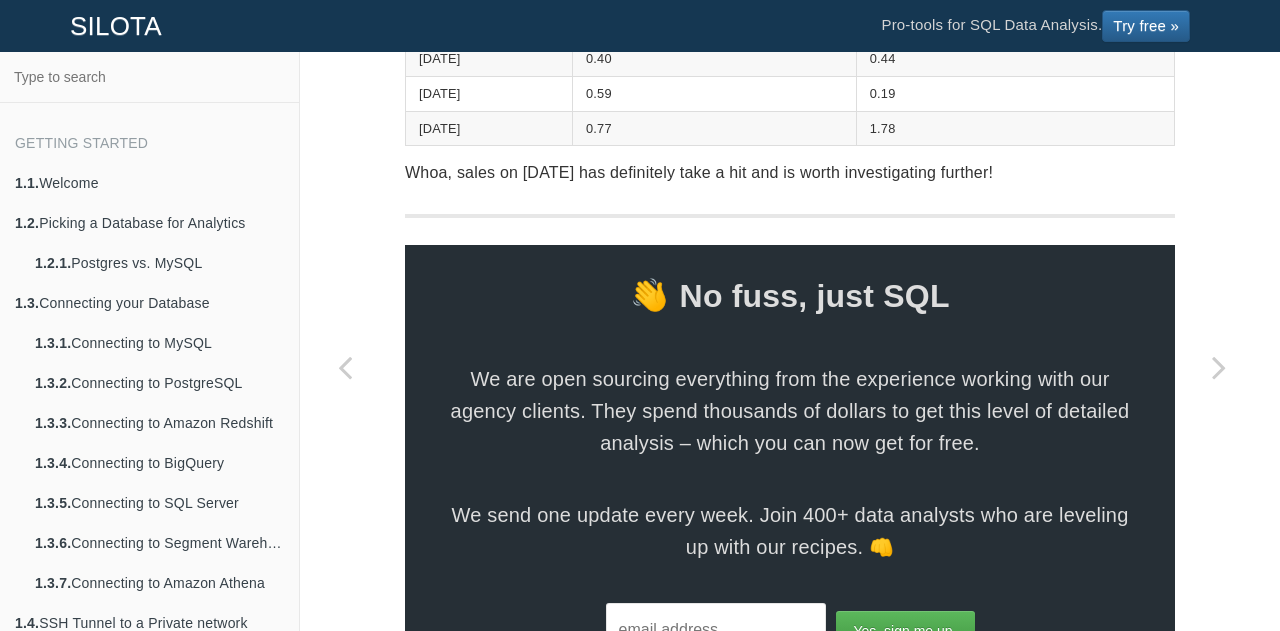scroll, scrollTop: 1911, scrollLeft: 0, axis: vertical 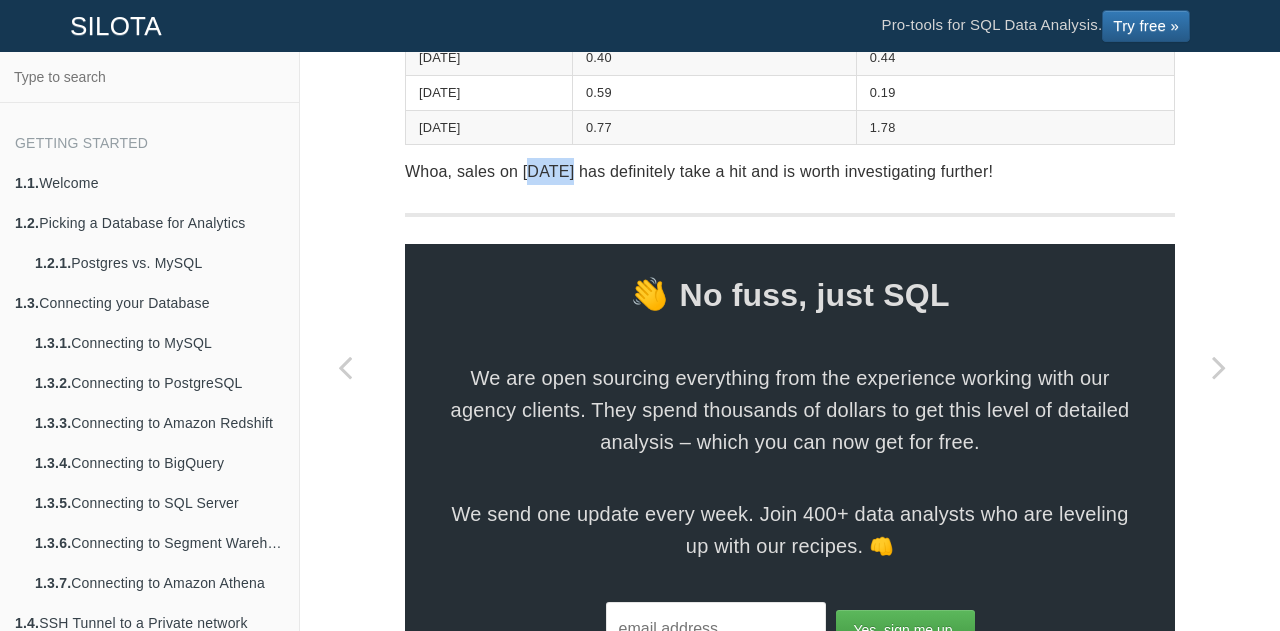 drag, startPoint x: 521, startPoint y: 347, endPoint x: 566, endPoint y: 350, distance: 45.099888 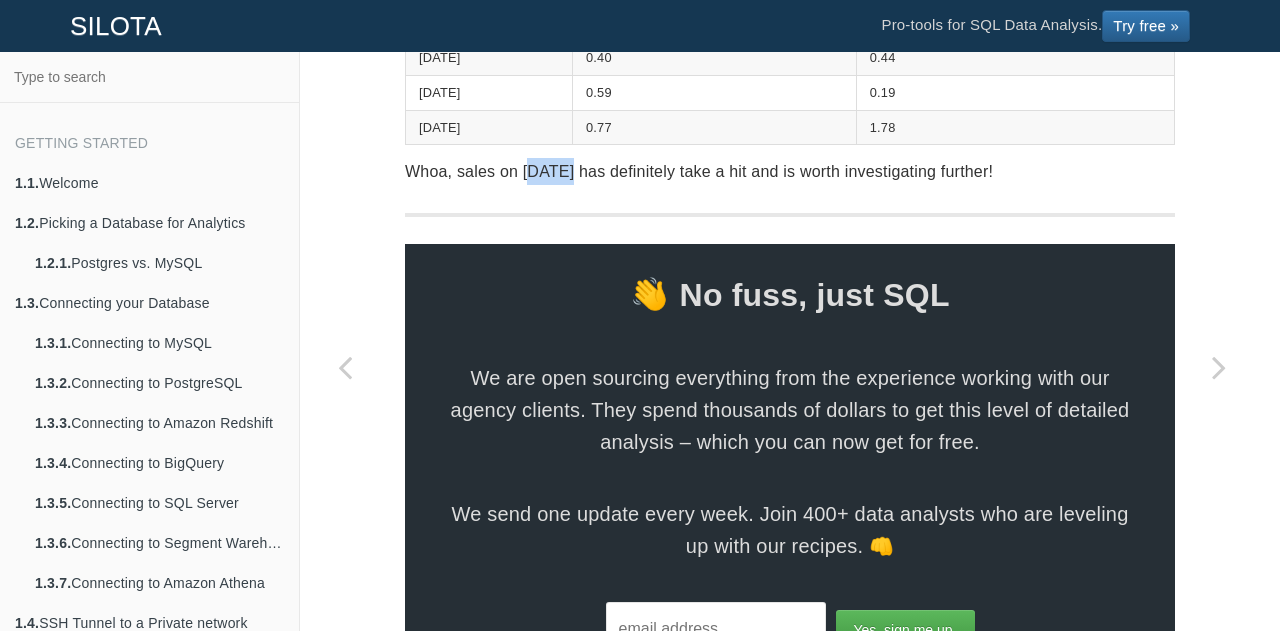 click on "Whoa, sales on [DATE] has definitely take a hit and is worth investigating further!" at bounding box center [790, 171] 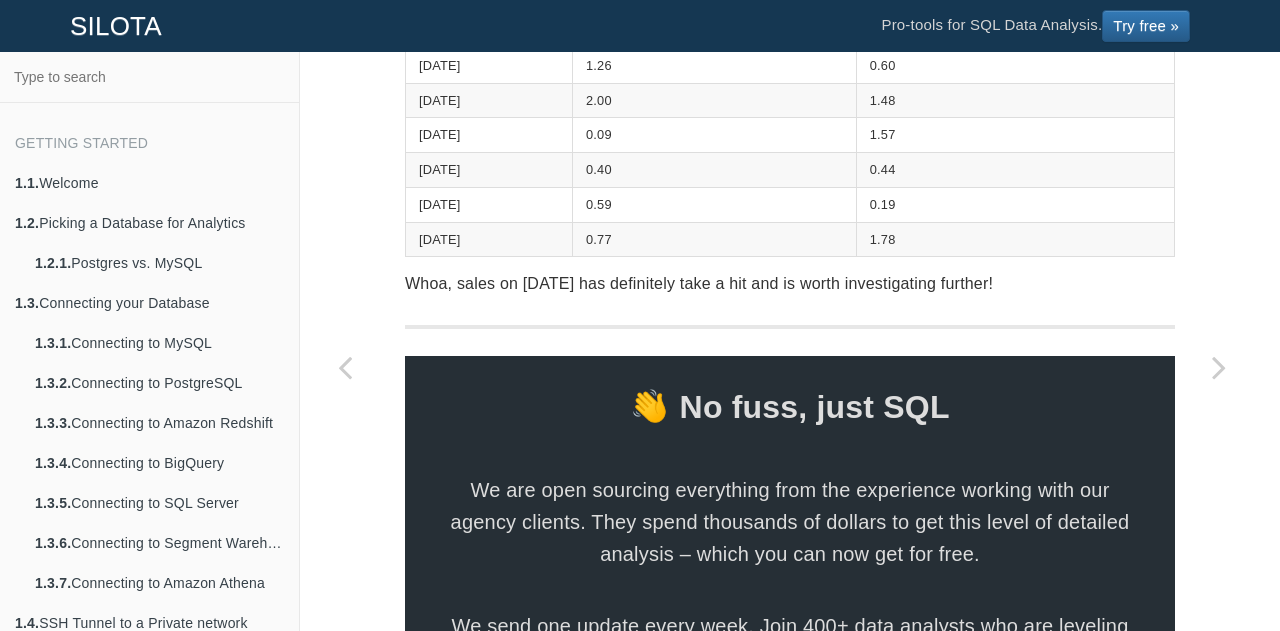scroll, scrollTop: 1762, scrollLeft: 0, axis: vertical 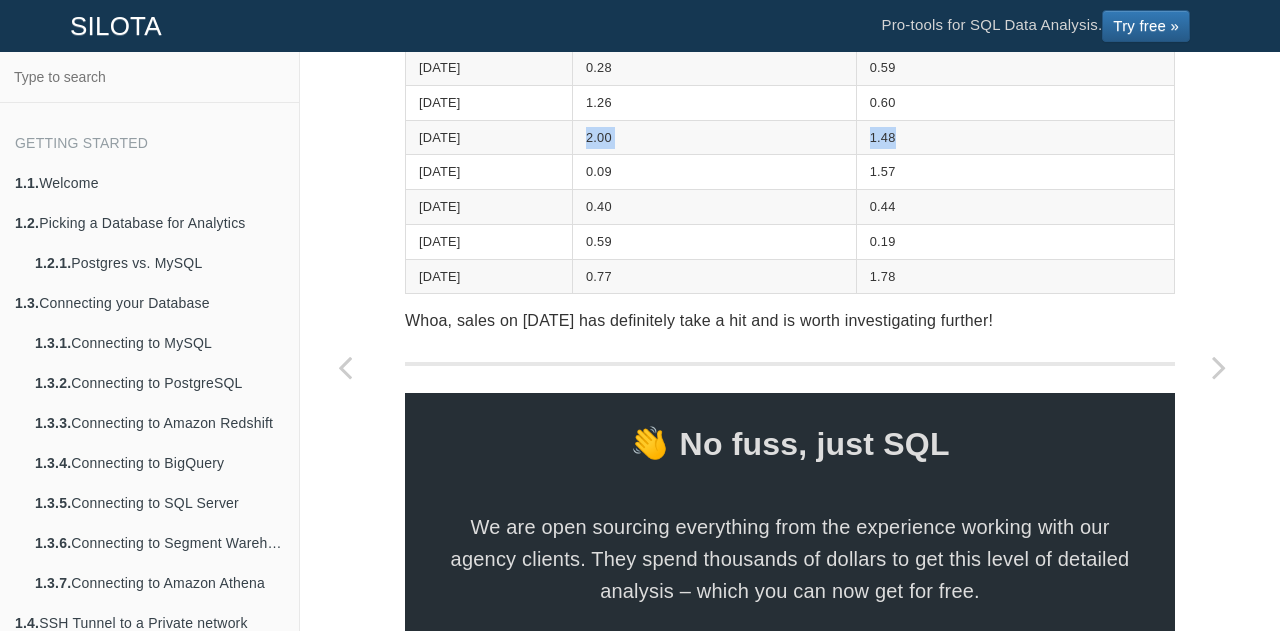 drag, startPoint x: 622, startPoint y: 329, endPoint x: 920, endPoint y: 335, distance: 298.0604 